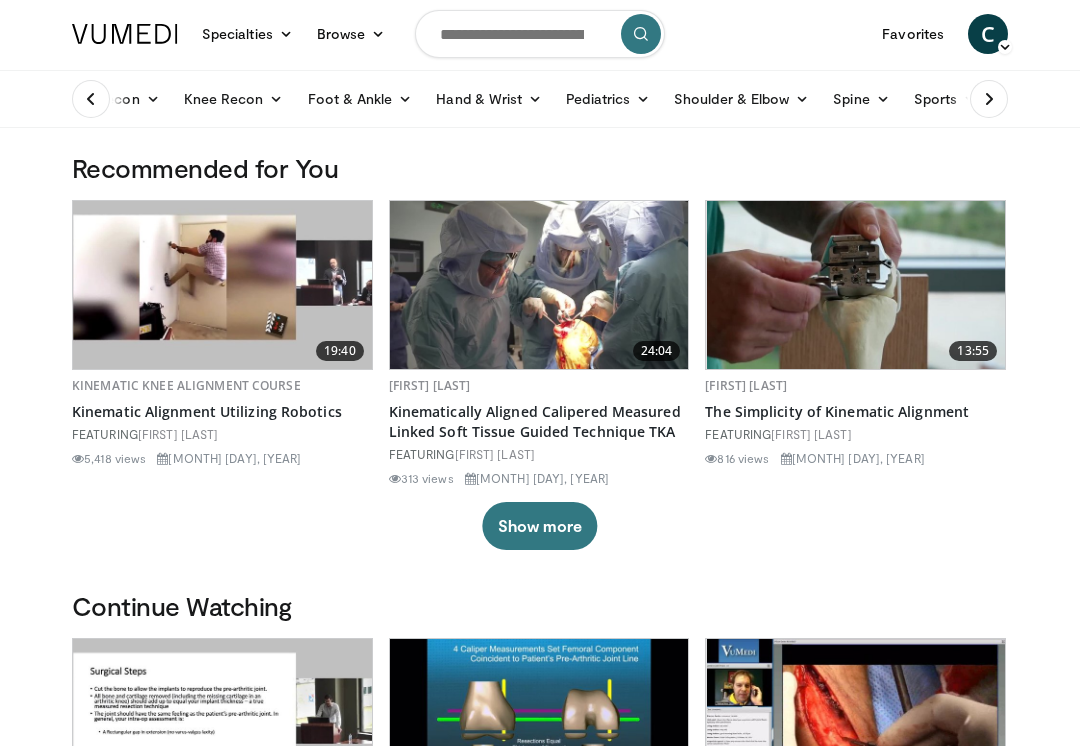scroll, scrollTop: 0, scrollLeft: 0, axis: both 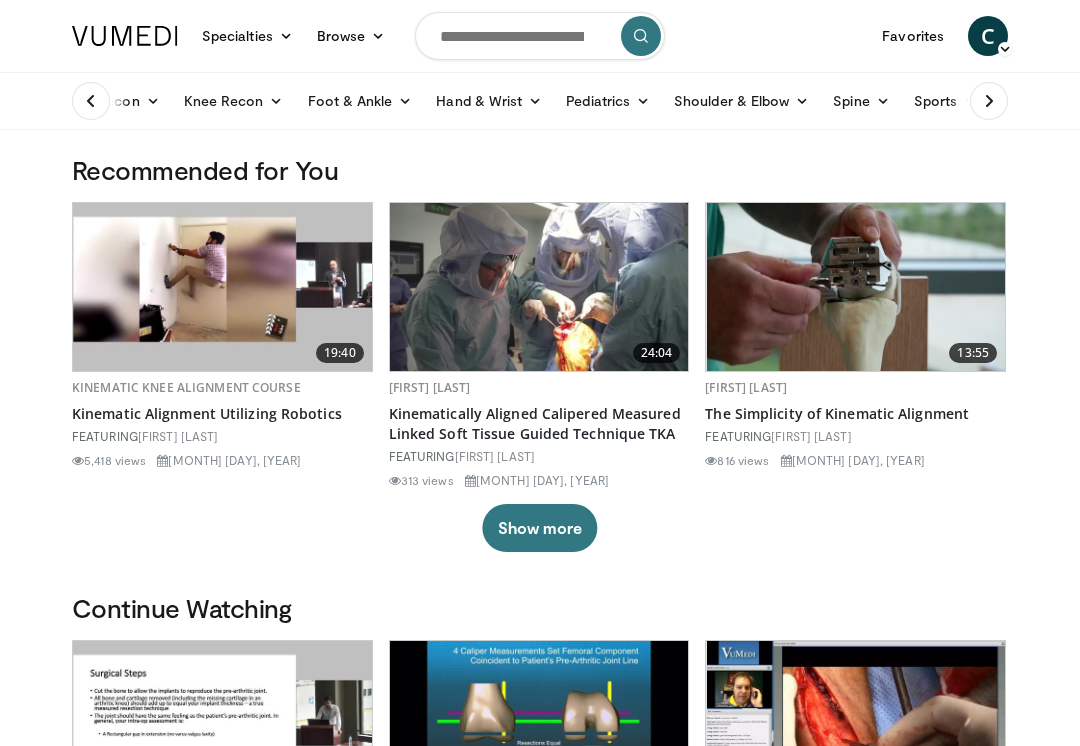 click on "Specialties" at bounding box center (247, 36) 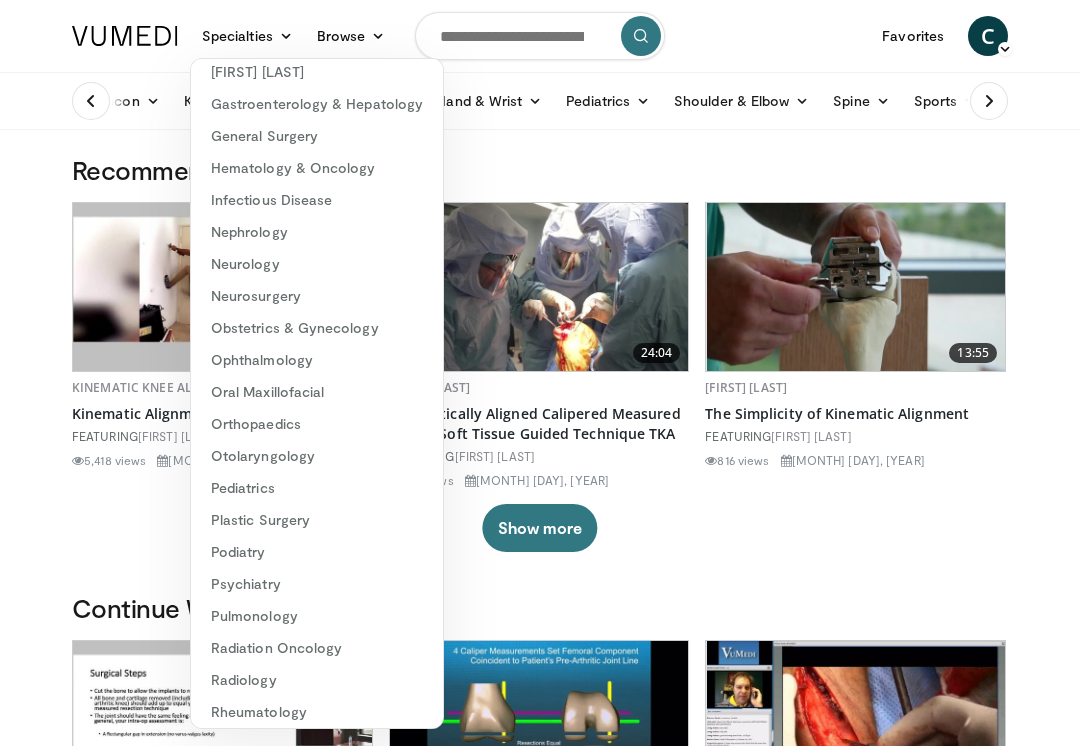 scroll, scrollTop: 202, scrollLeft: 0, axis: vertical 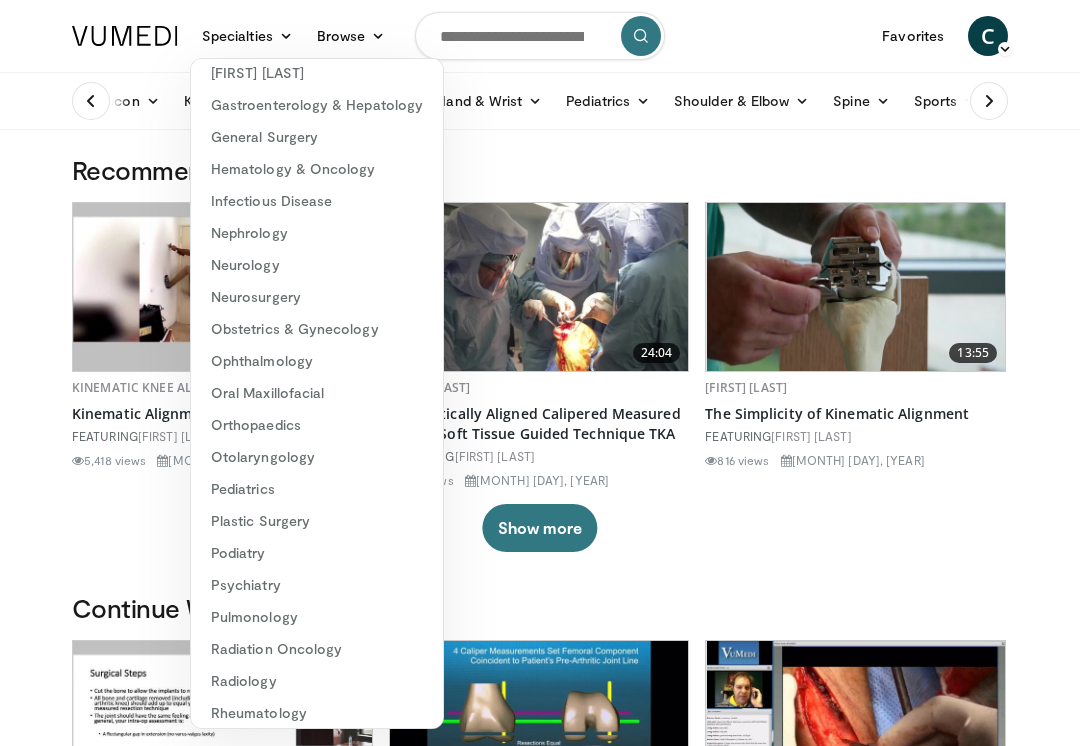 click on "Orthopaedics" at bounding box center [317, 425] 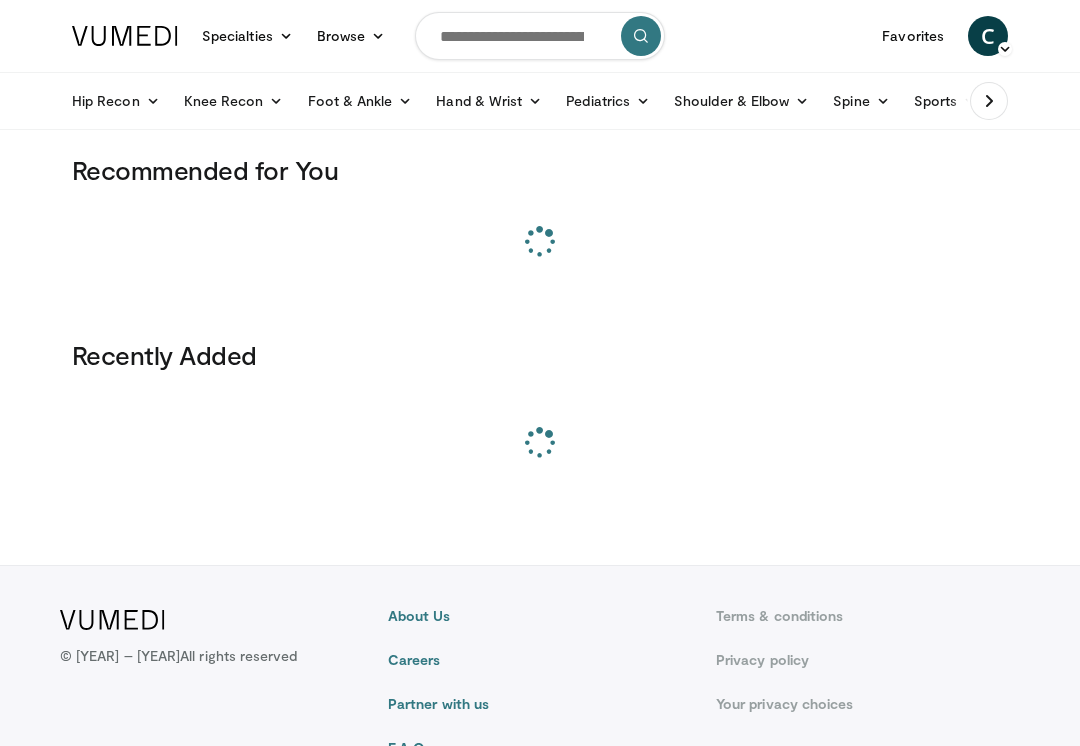 scroll, scrollTop: 0, scrollLeft: 0, axis: both 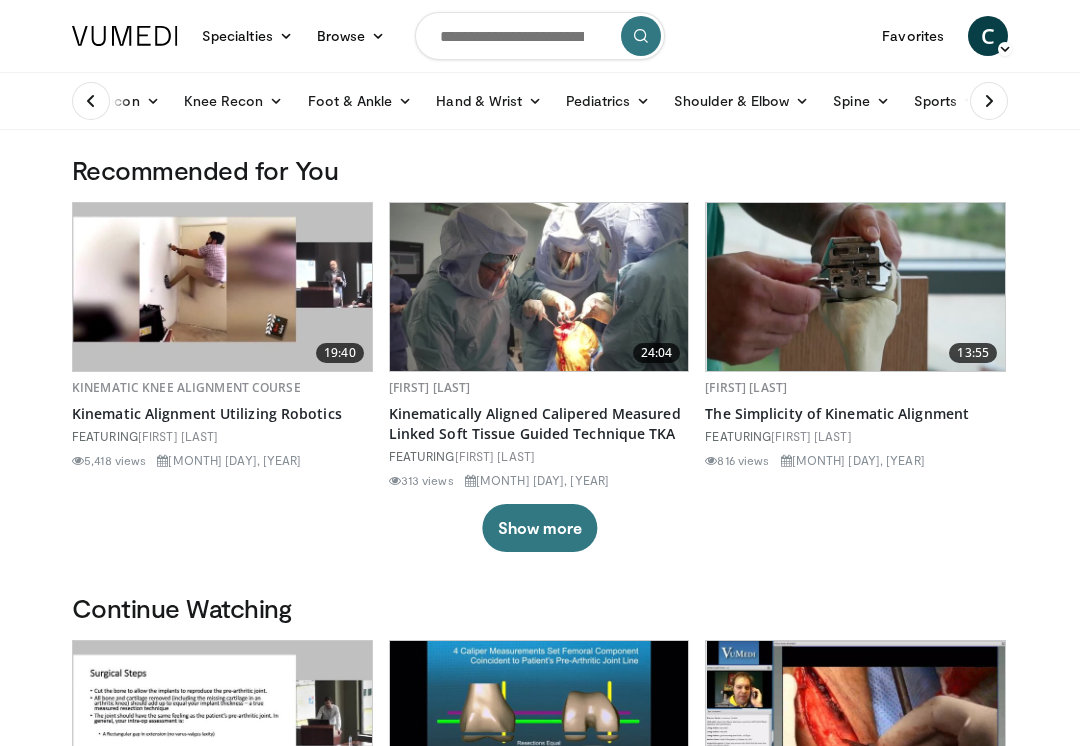 click at bounding box center (989, 101) 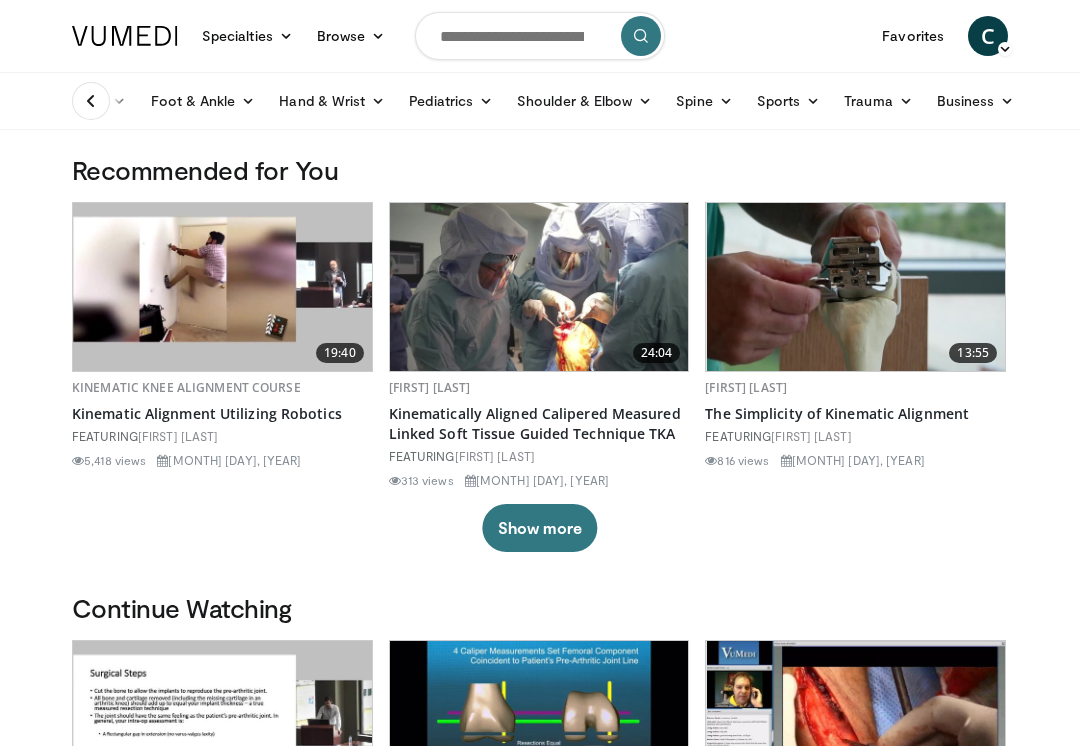 click at bounding box center [906, 101] 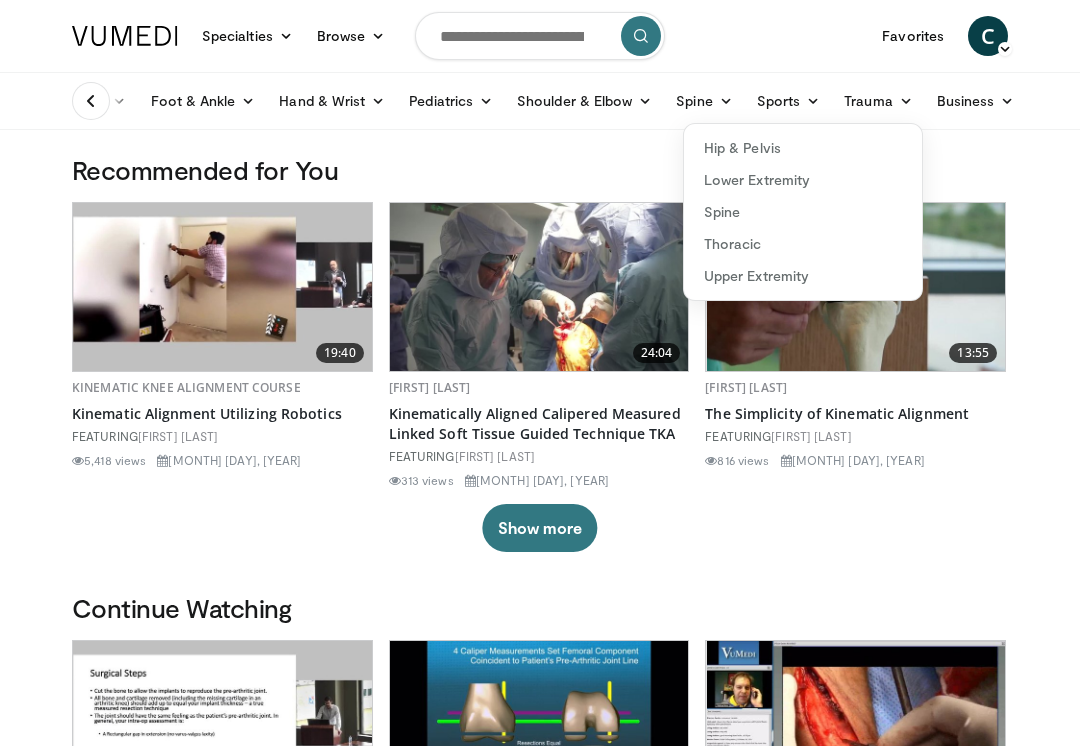 click at bounding box center [1007, 101] 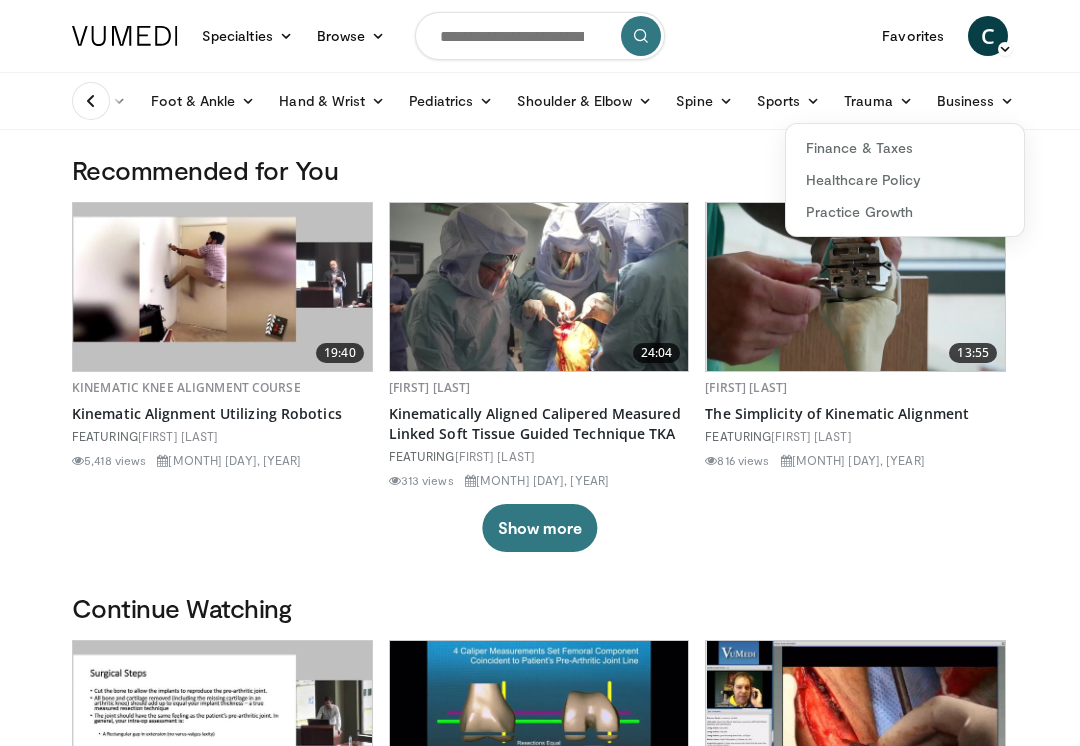click on "Sports" at bounding box center [789, 101] 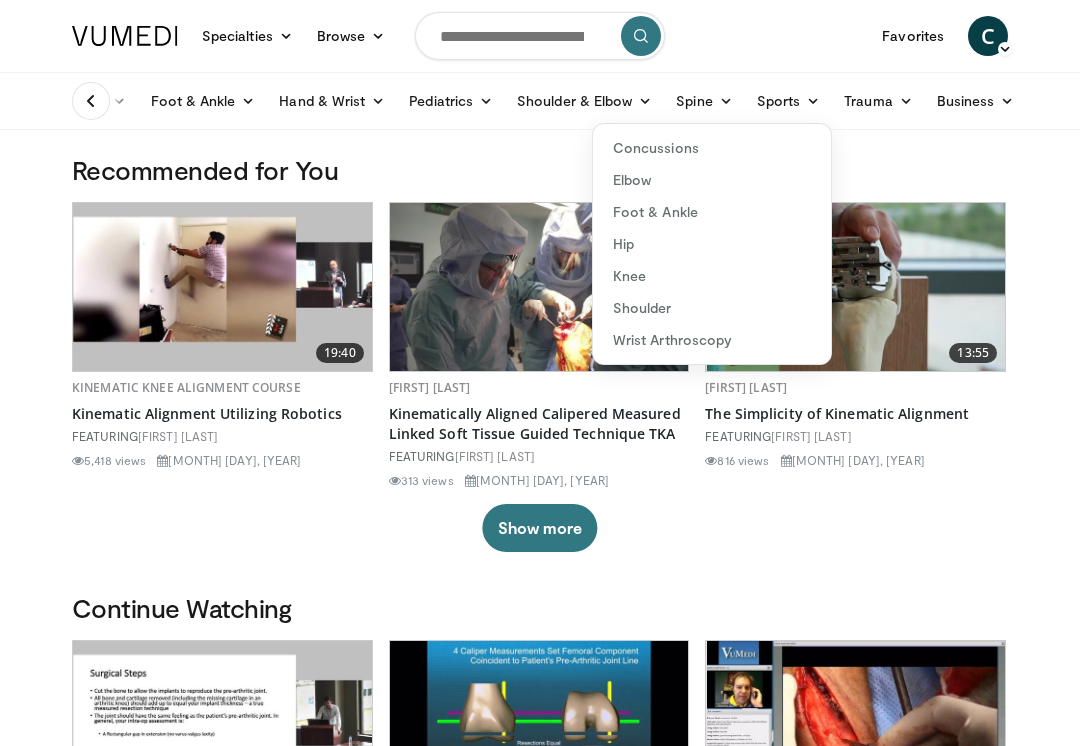 click on "Spine" at bounding box center [704, 101] 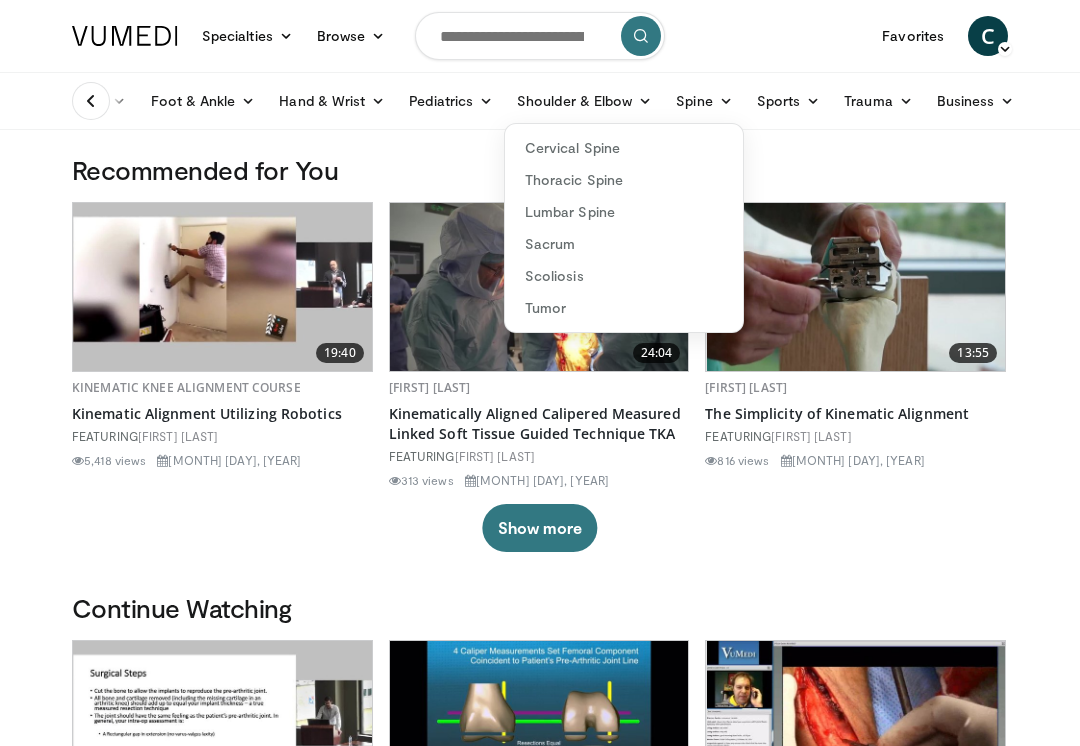 click on "Shoulder & Elbow" at bounding box center [584, 101] 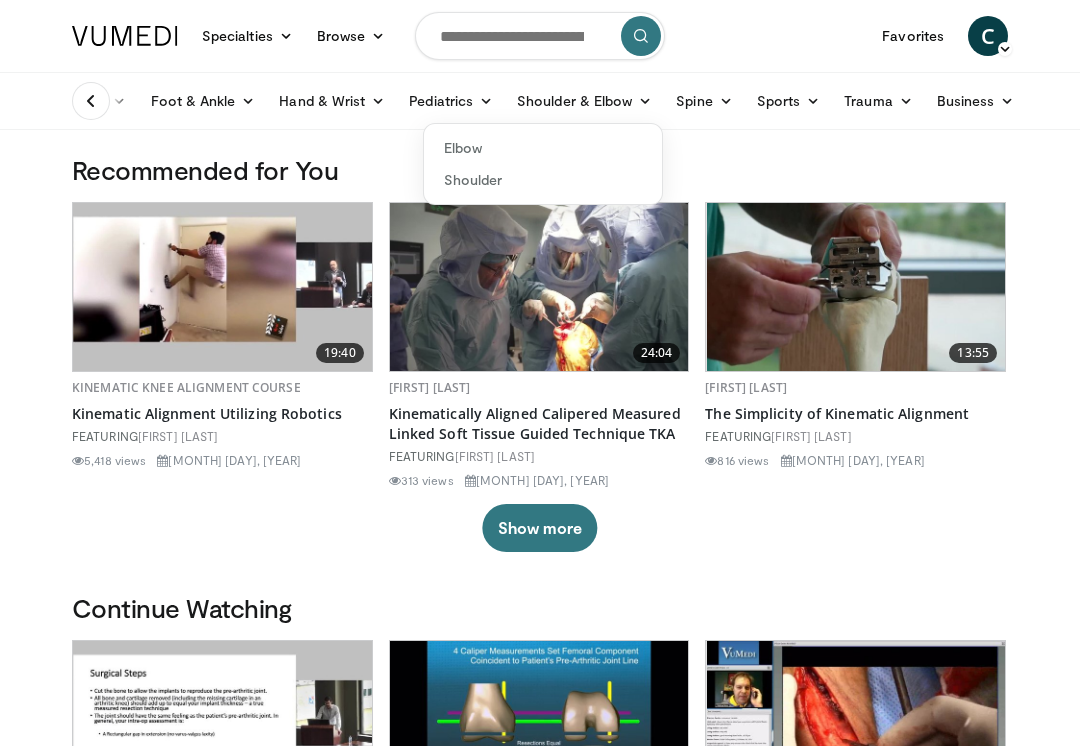 click on "Pediatrics" at bounding box center [451, 101] 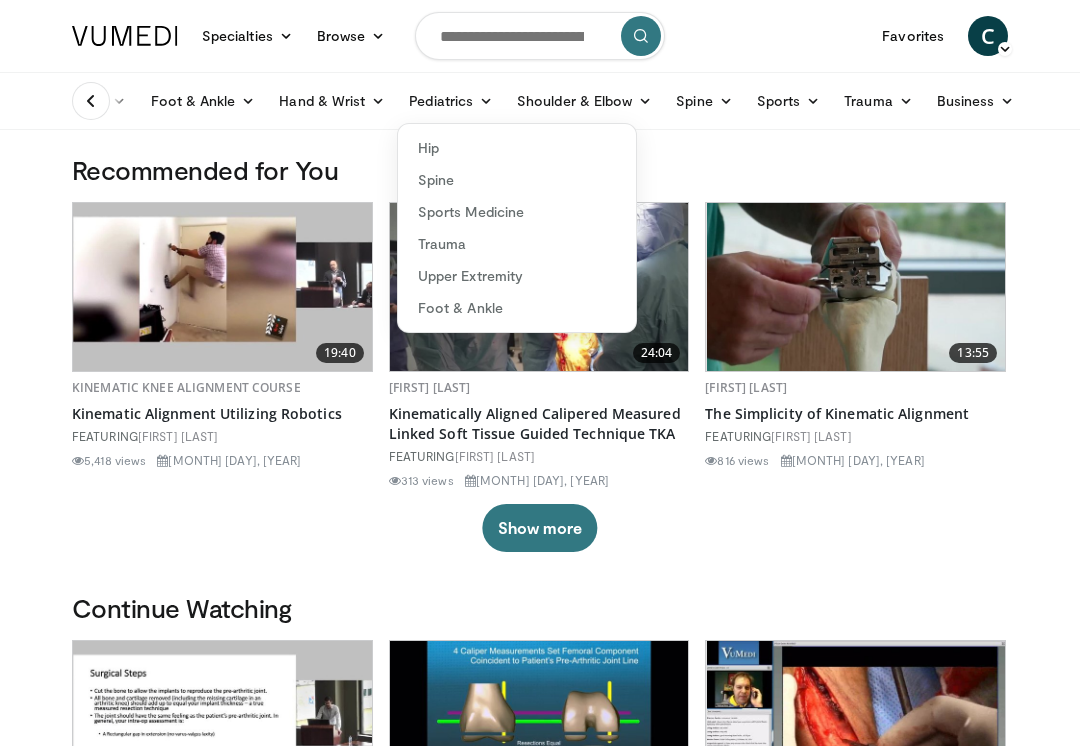 click at bounding box center [91, 101] 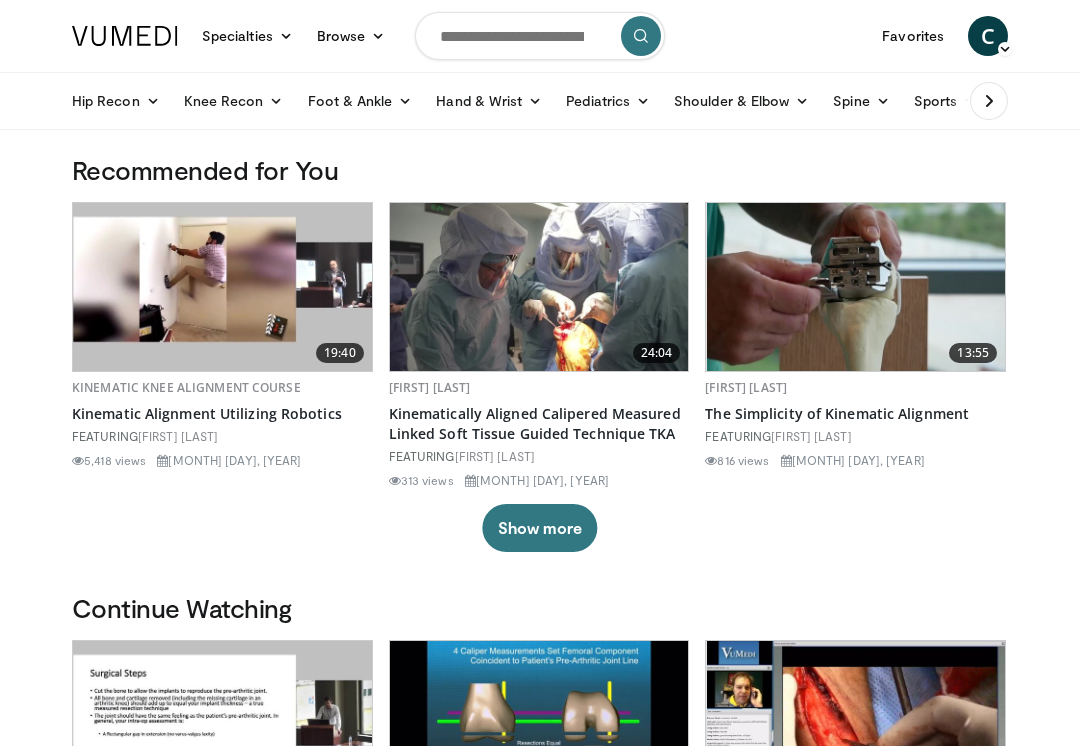 click on "Knee Recon" at bounding box center (234, 101) 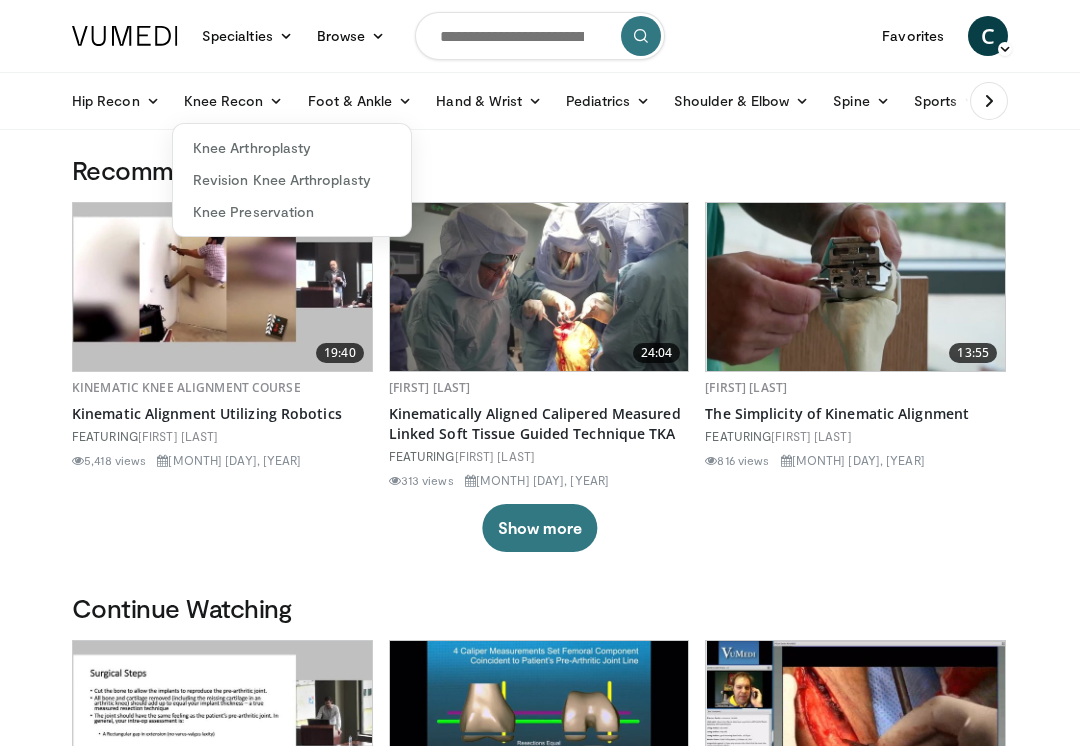 click on "Knee Preservation" at bounding box center [292, 212] 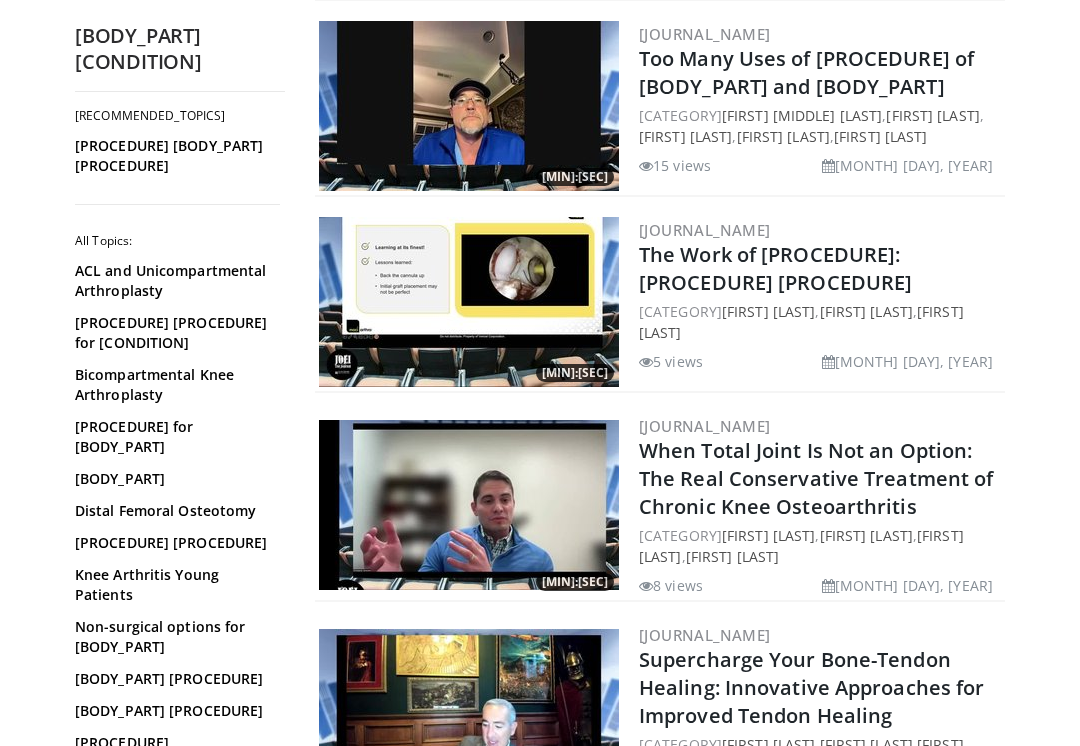 scroll, scrollTop: 2881, scrollLeft: 0, axis: vertical 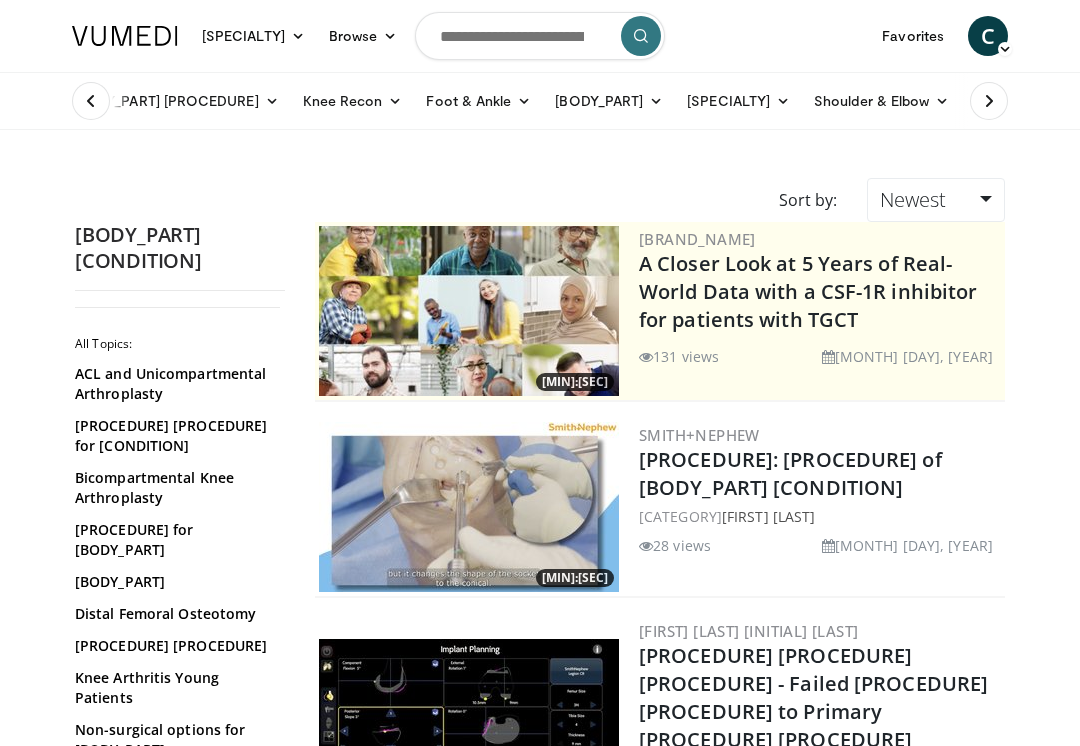 click on "C" at bounding box center [988, 36] 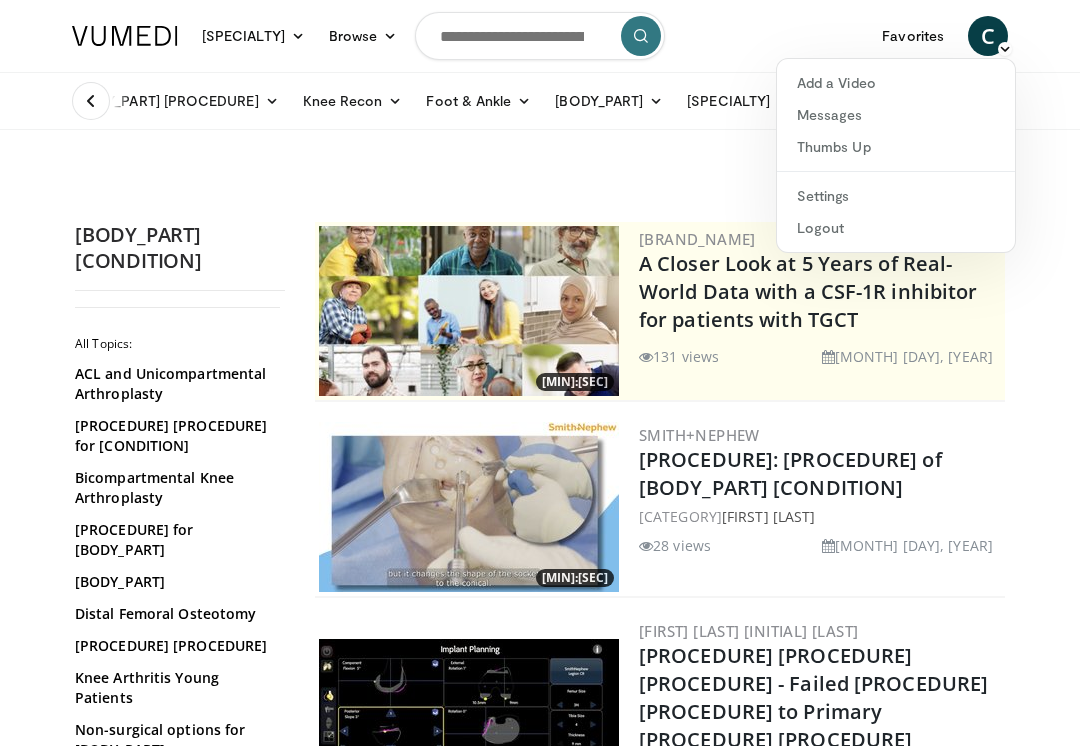 click on "[SPECIALTY]" at bounding box center [540, 2933] 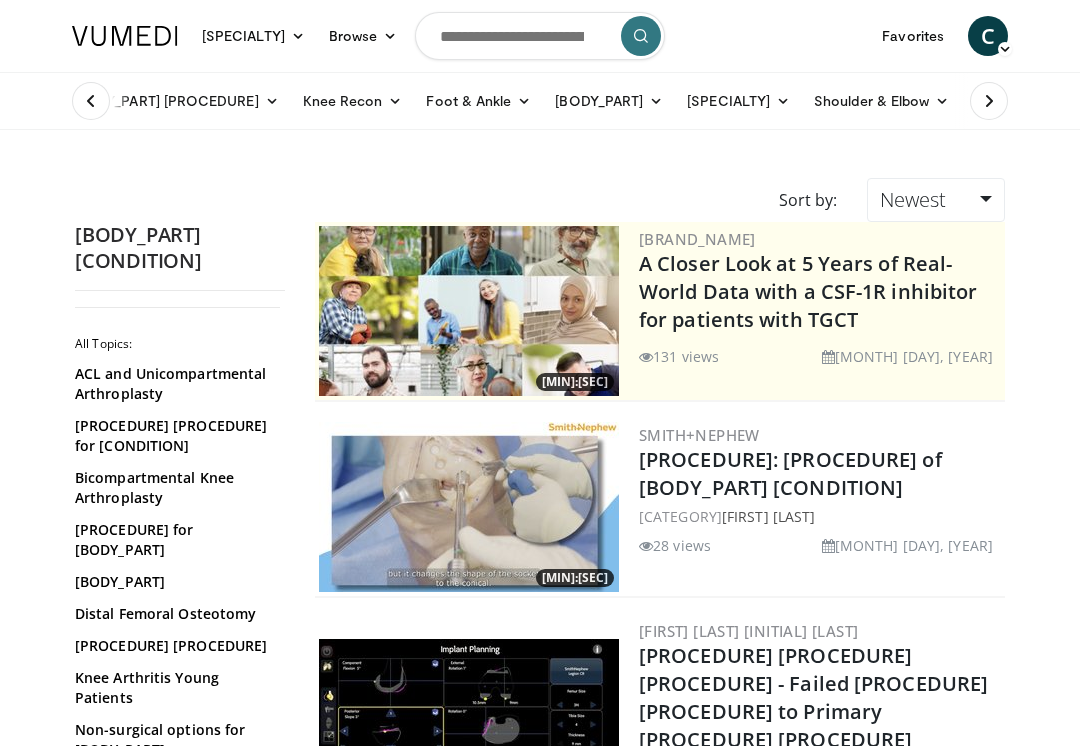click at bounding box center [91, 101] 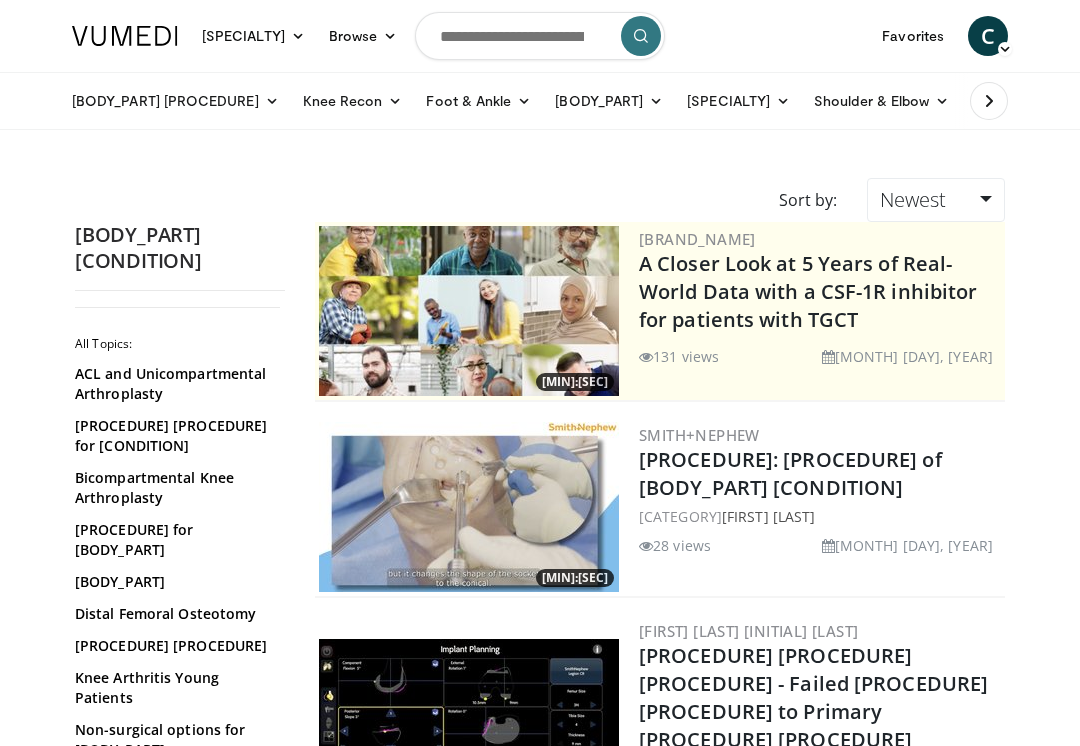 click on "[CONDITION]" at bounding box center [1109, 101] 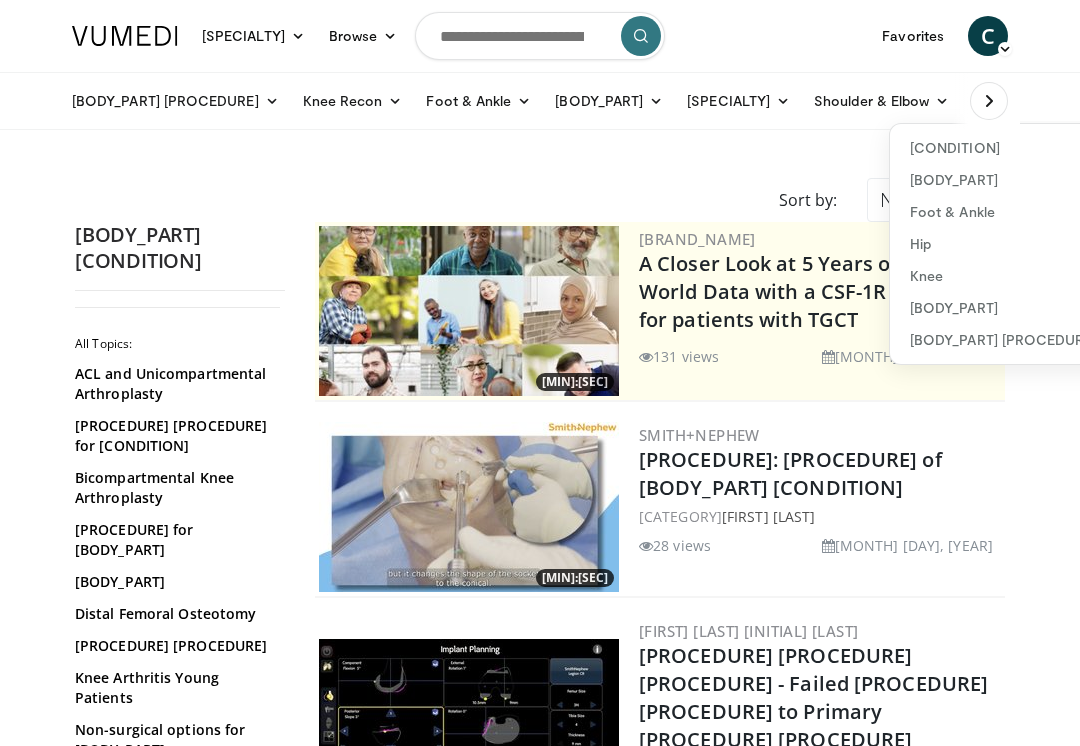 click on "Knee" at bounding box center [1009, 276] 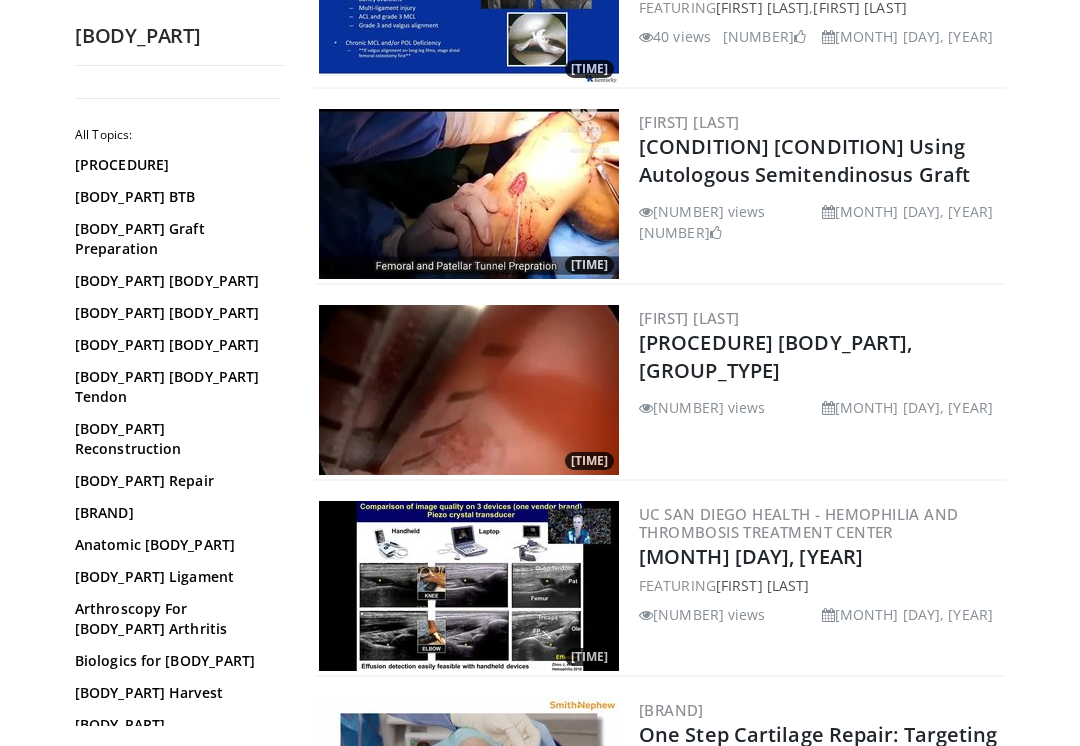 scroll, scrollTop: 1511, scrollLeft: 0, axis: vertical 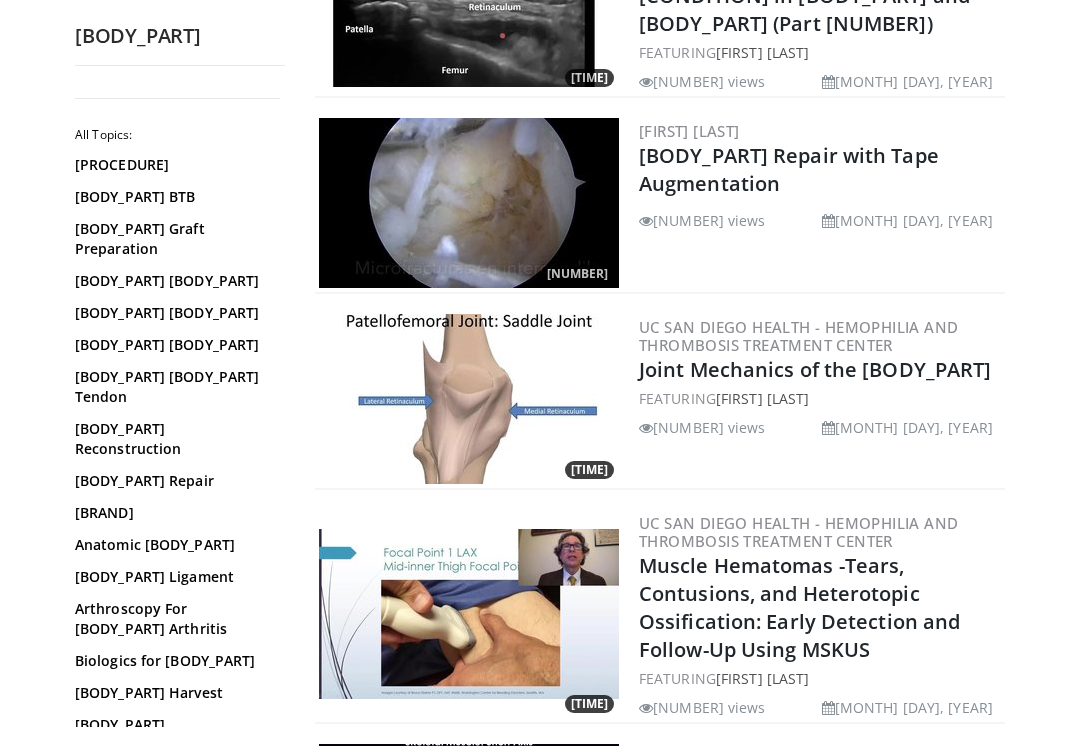 click on "Joint Mechanics of the Knee" at bounding box center (815, 369) 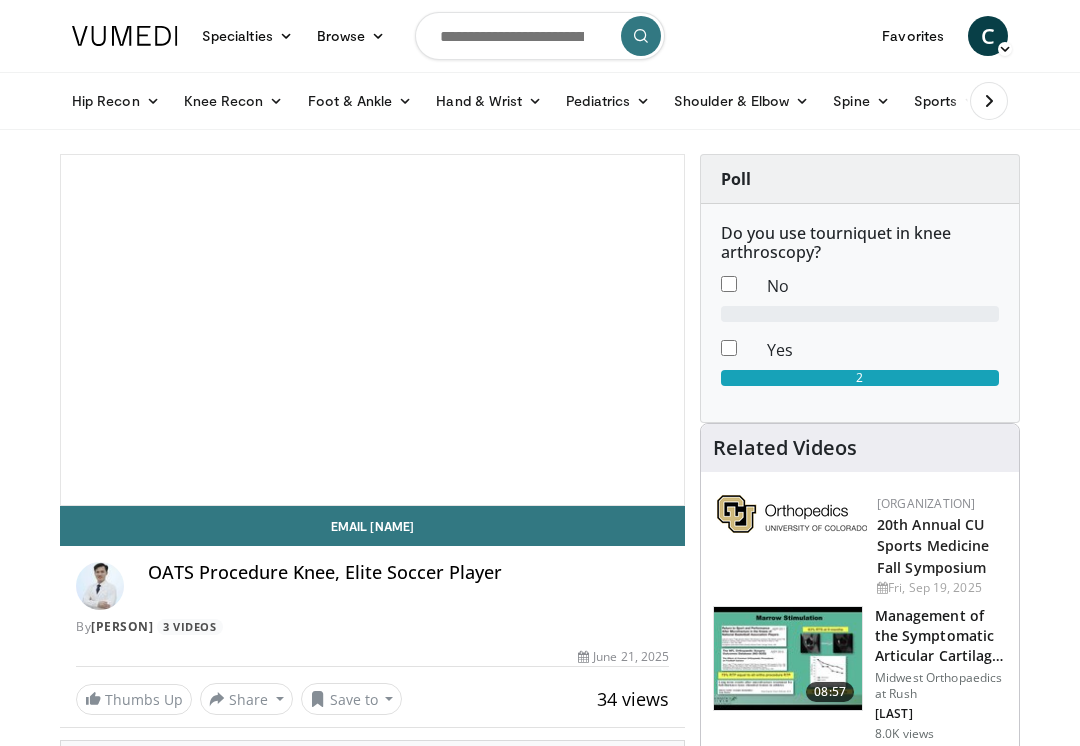 scroll, scrollTop: 3, scrollLeft: 0, axis: vertical 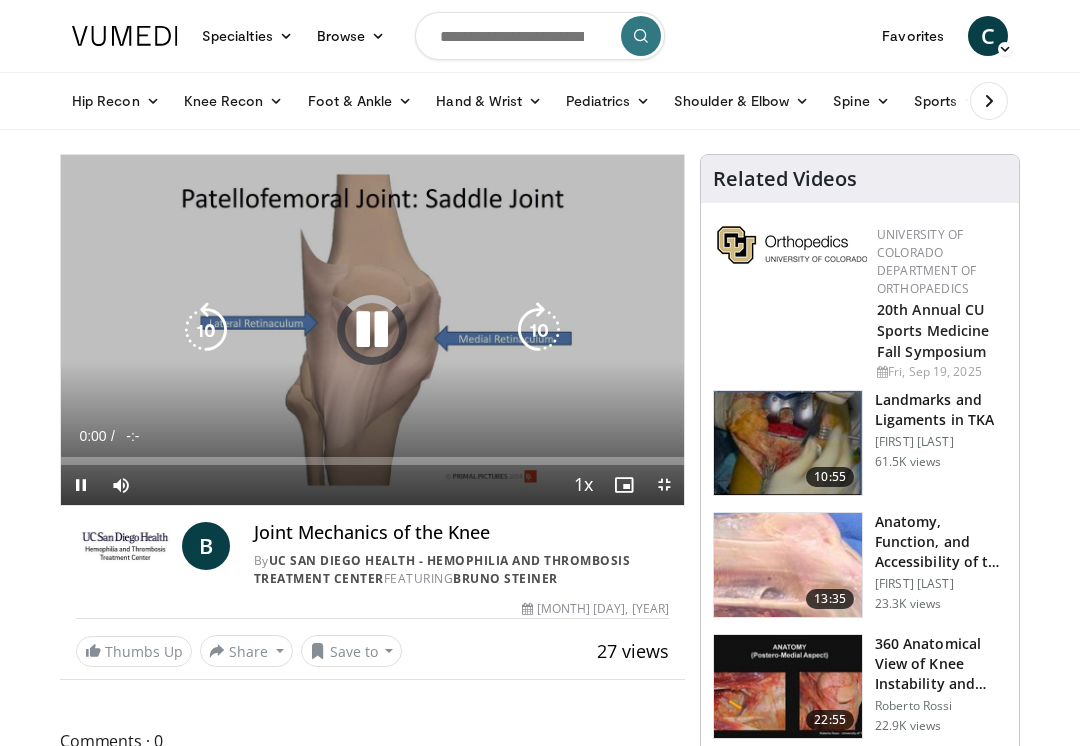 click at bounding box center (372, 330) 